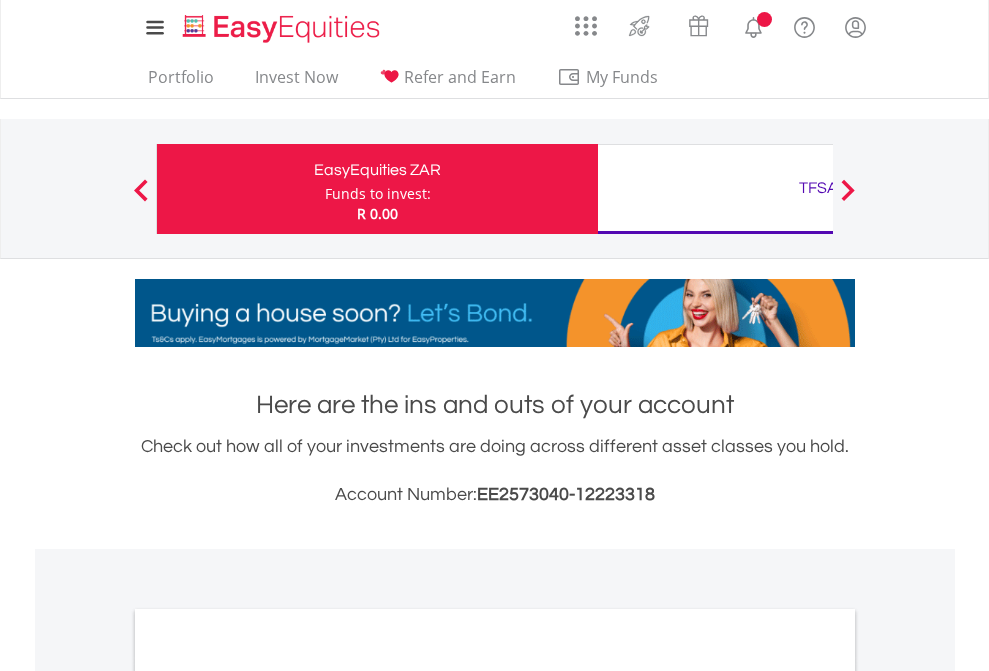 scroll, scrollTop: 0, scrollLeft: 0, axis: both 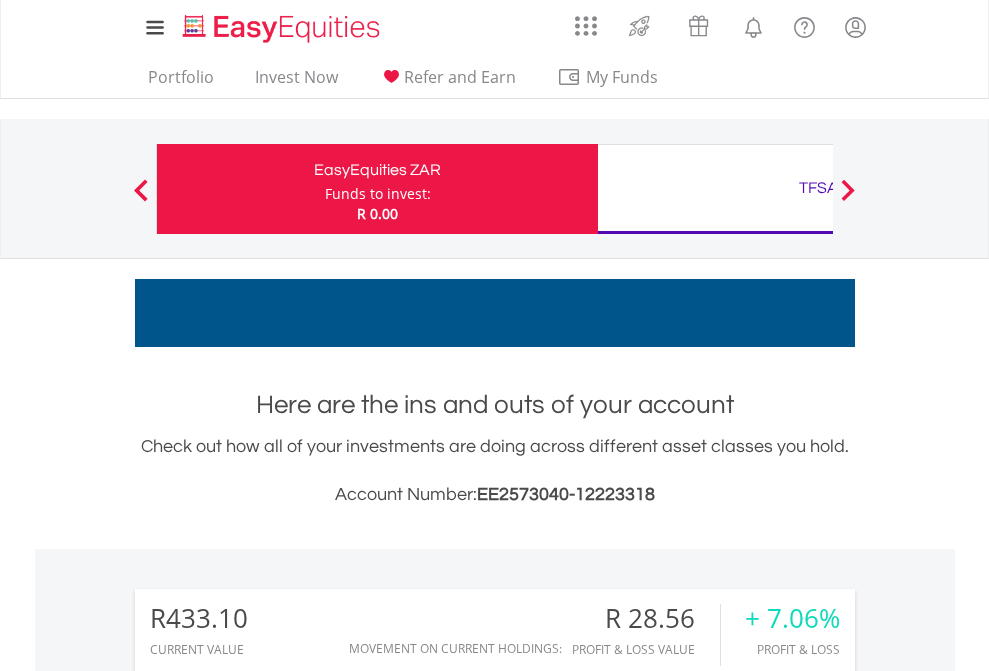 click on "Funds to invest:" at bounding box center (378, 194) 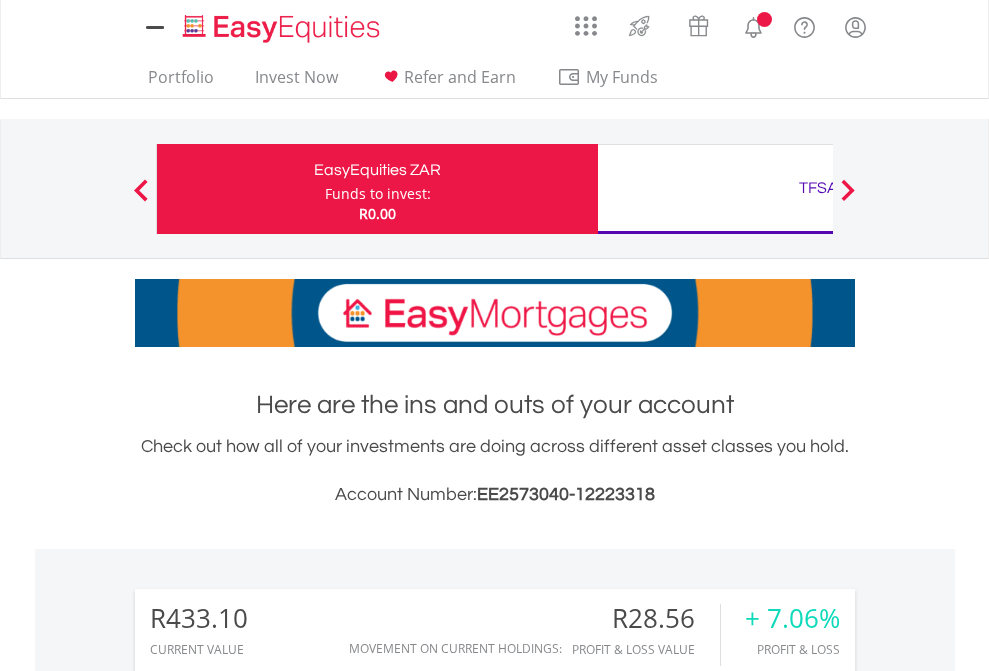 scroll, scrollTop: 0, scrollLeft: 0, axis: both 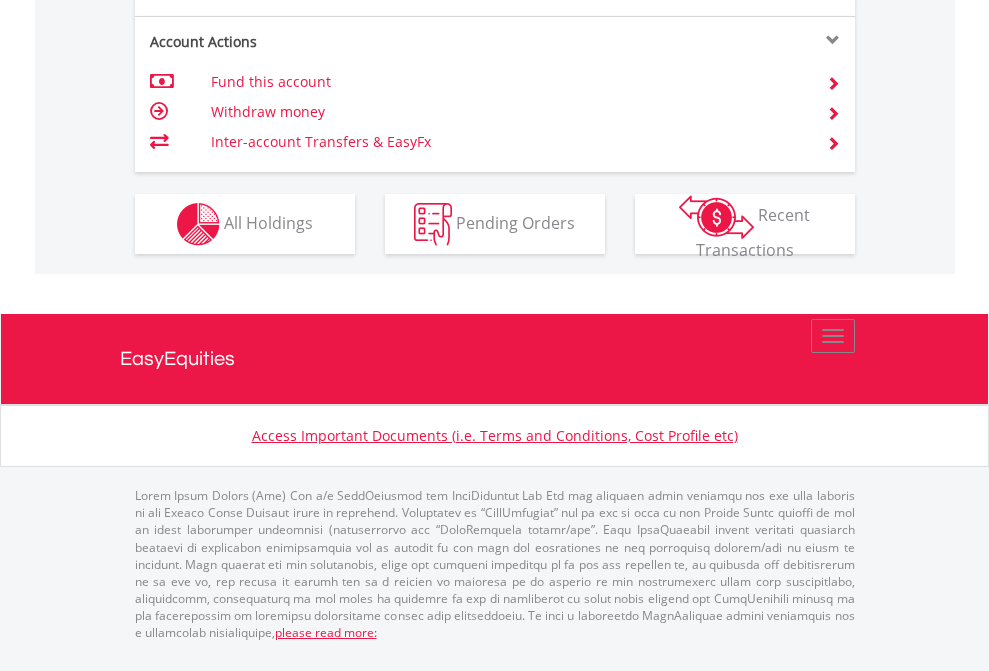 click on "Investment types" at bounding box center [706, -337] 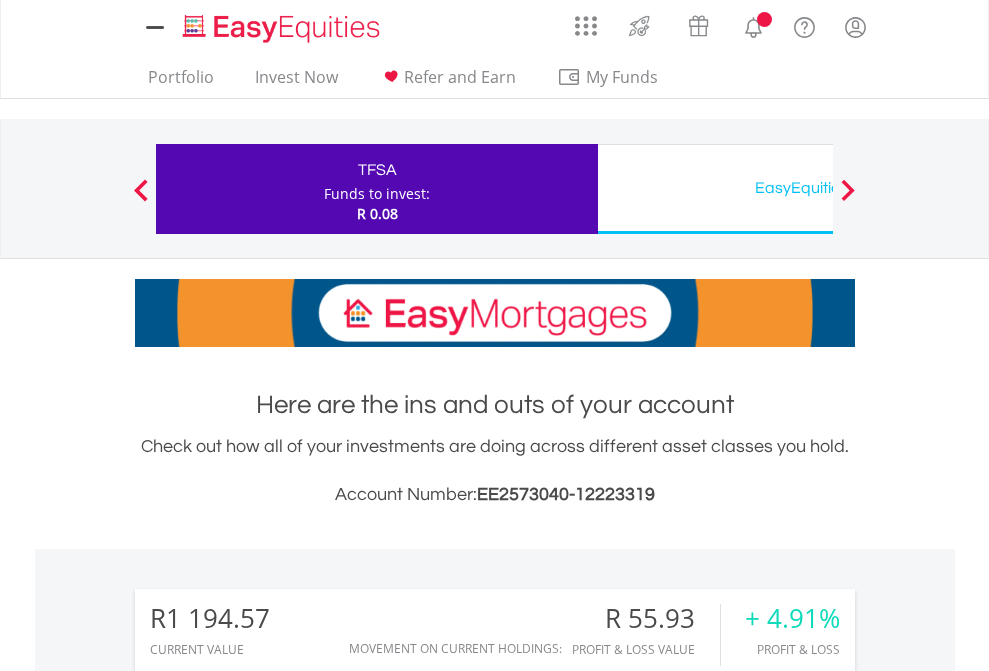 scroll, scrollTop: 0, scrollLeft: 0, axis: both 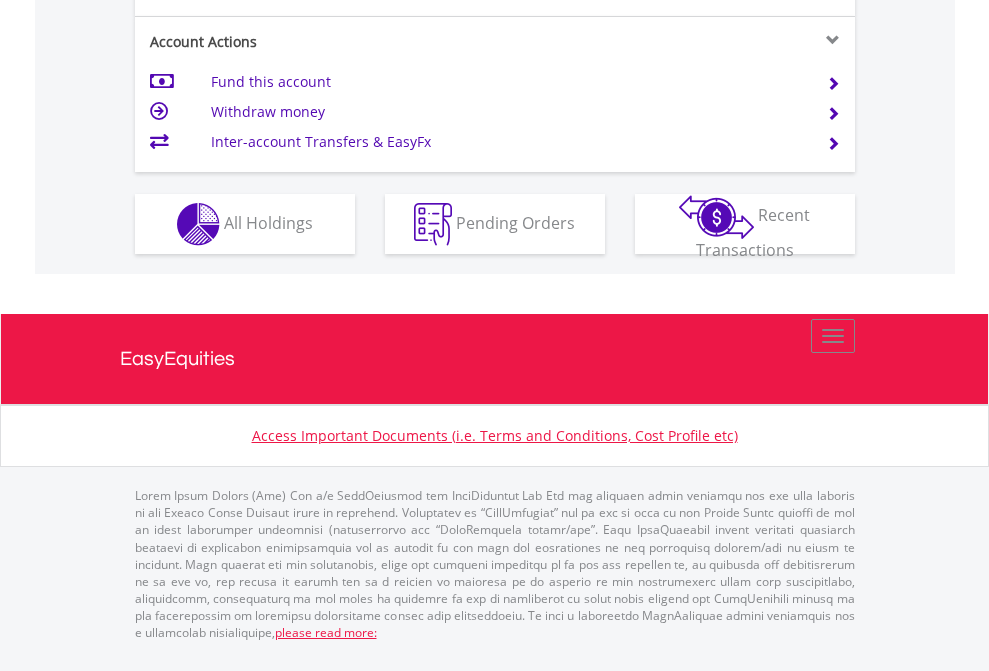 click on "Investment types" at bounding box center [706, -337] 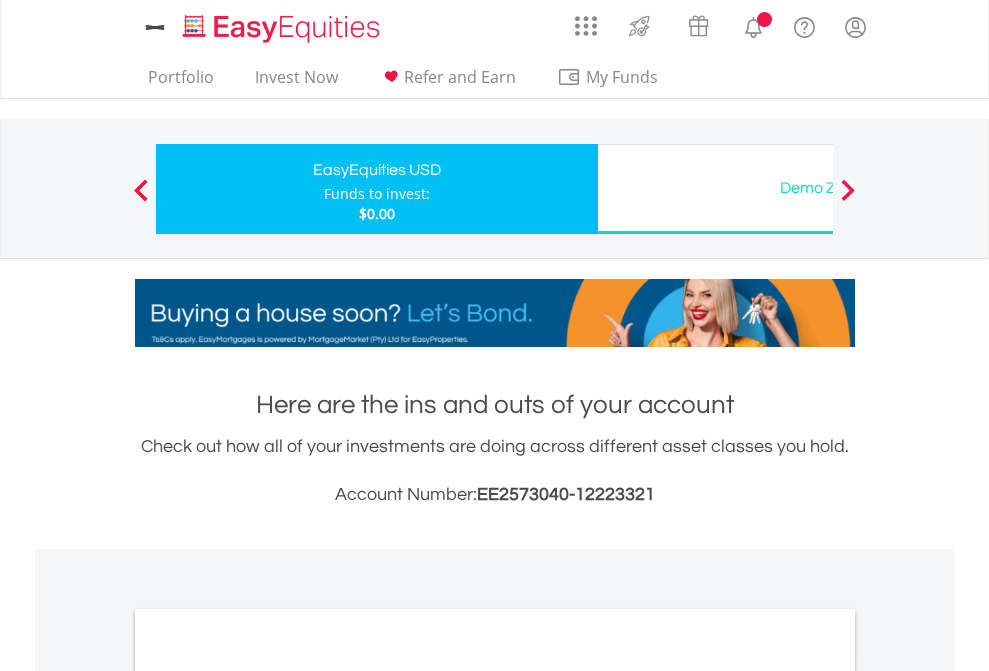 scroll, scrollTop: 0, scrollLeft: 0, axis: both 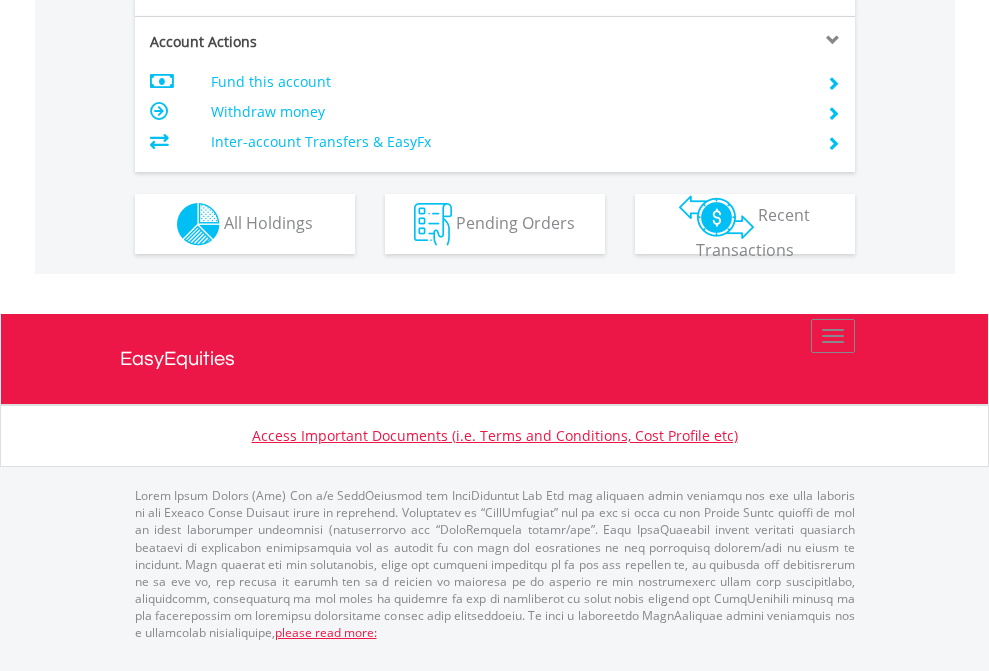 click on "Investment types" at bounding box center (706, -337) 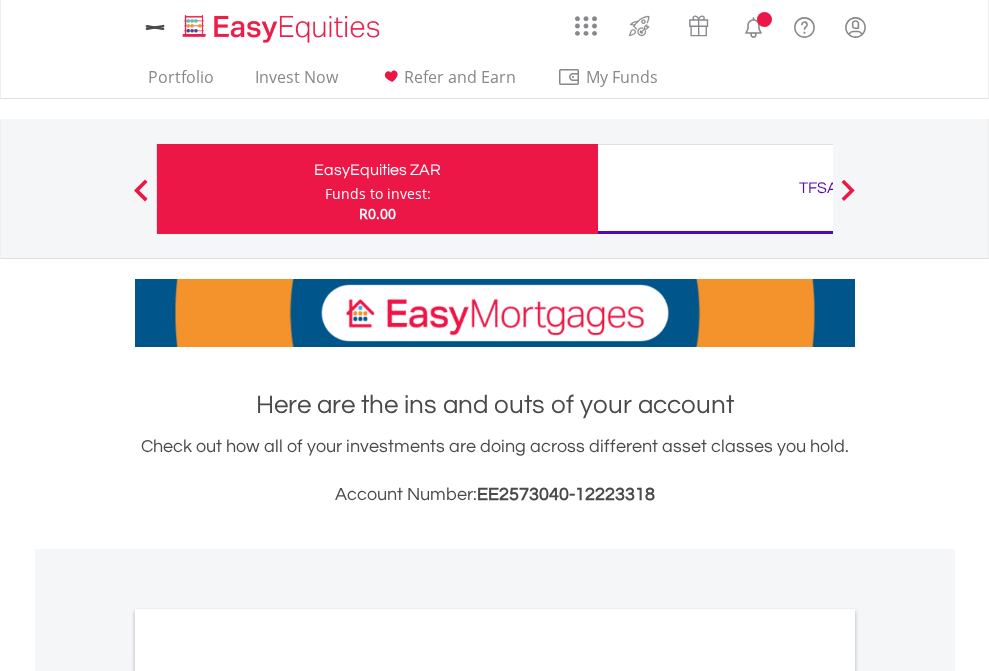 scroll, scrollTop: 0, scrollLeft: 0, axis: both 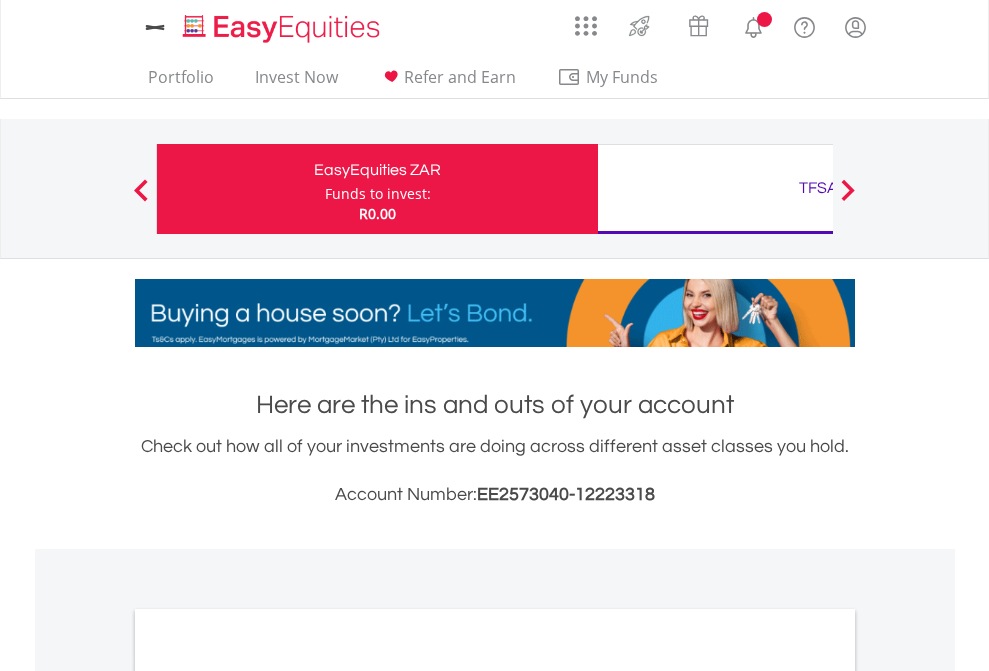 click on "All Holdings" at bounding box center (268, 1096) 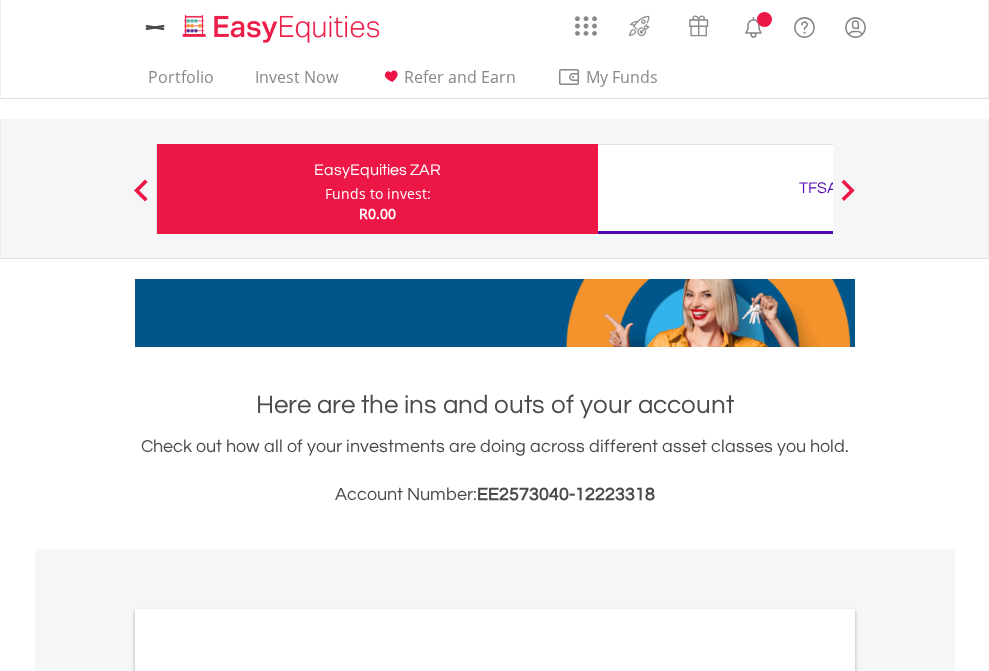 scroll, scrollTop: 1202, scrollLeft: 0, axis: vertical 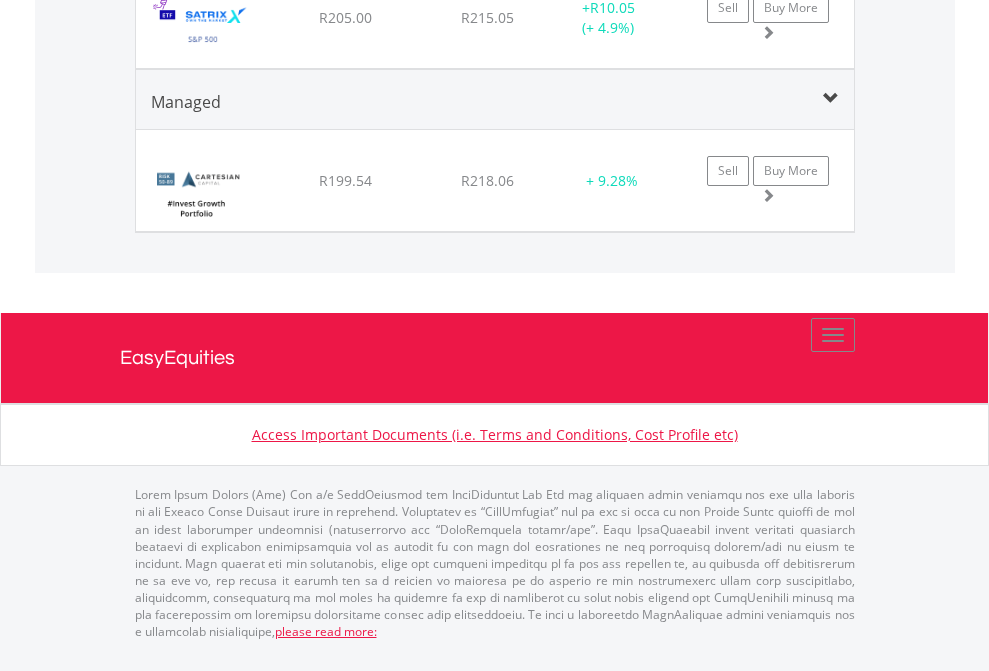 click on "TFSA" at bounding box center [818, -1542] 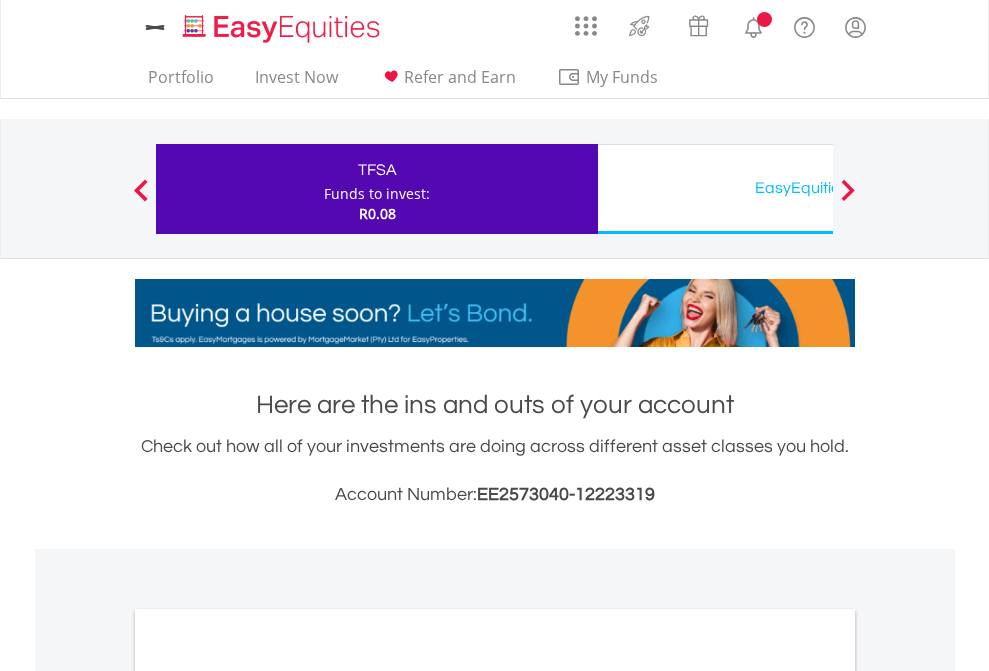 click on "All Holdings" at bounding box center [268, 1096] 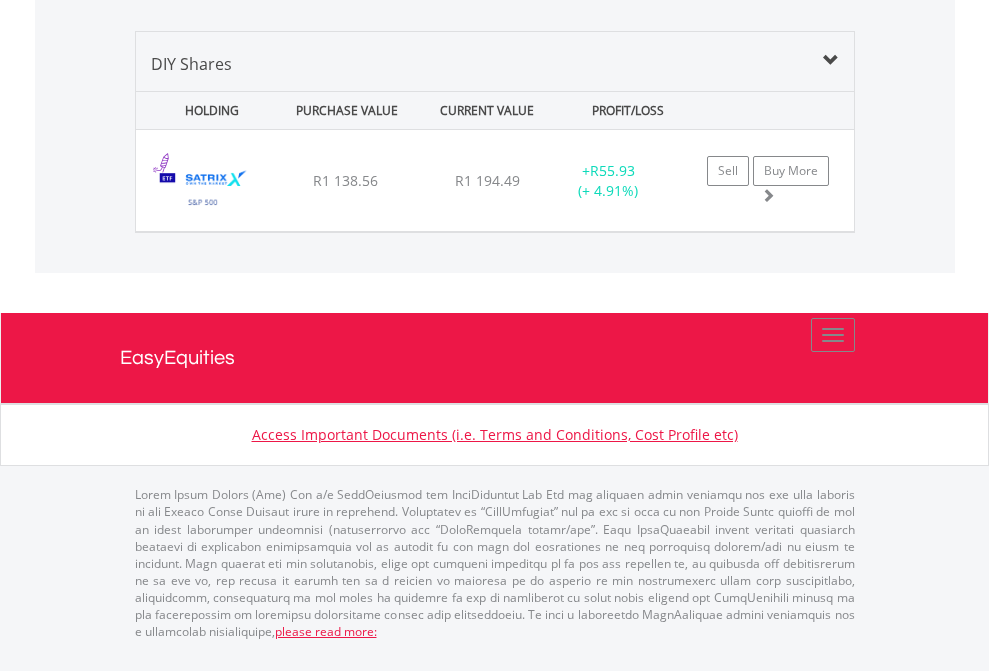 scroll, scrollTop: 2225, scrollLeft: 0, axis: vertical 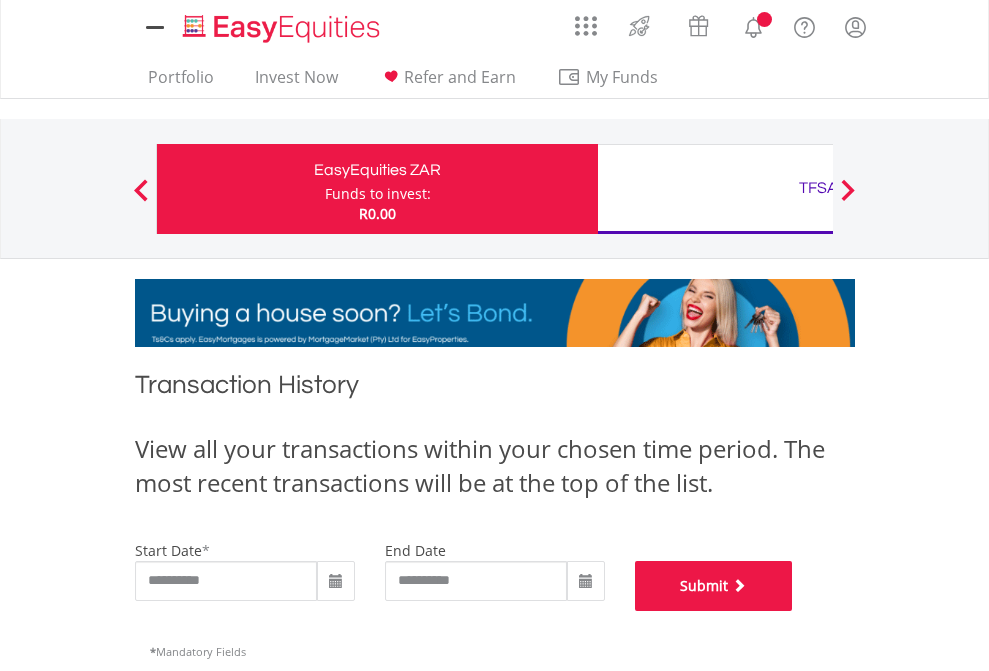 click on "Submit" at bounding box center [714, 586] 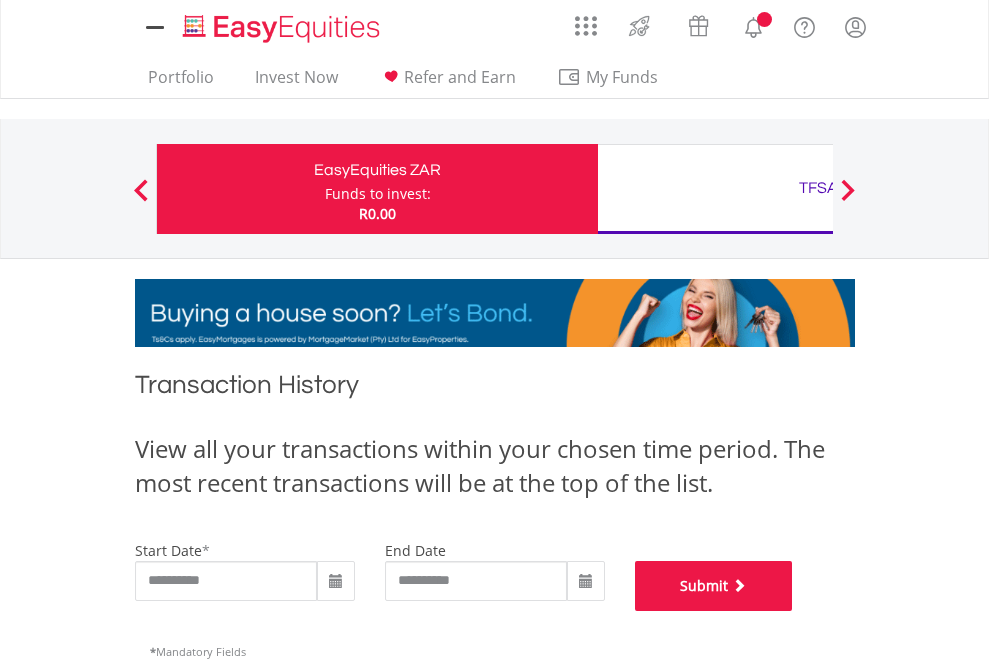 scroll, scrollTop: 811, scrollLeft: 0, axis: vertical 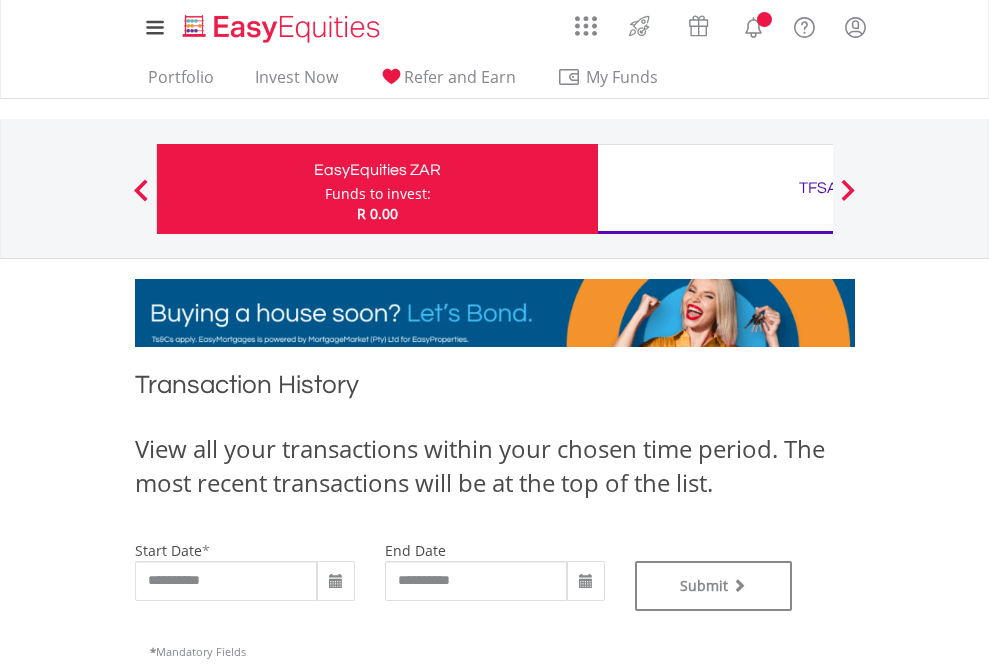 click on "TFSA" at bounding box center (818, 188) 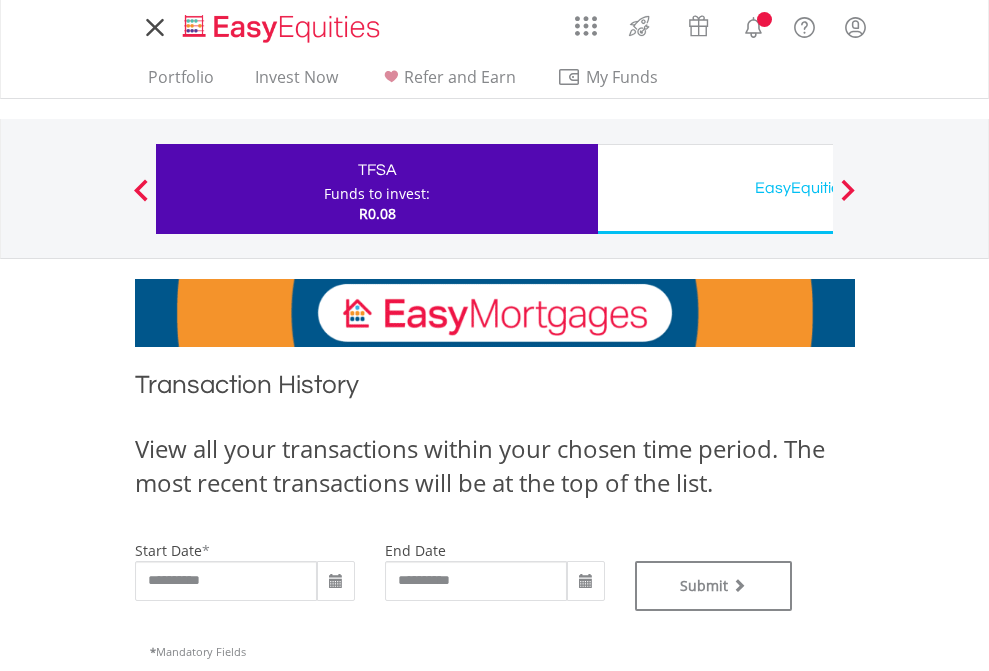 scroll, scrollTop: 0, scrollLeft: 0, axis: both 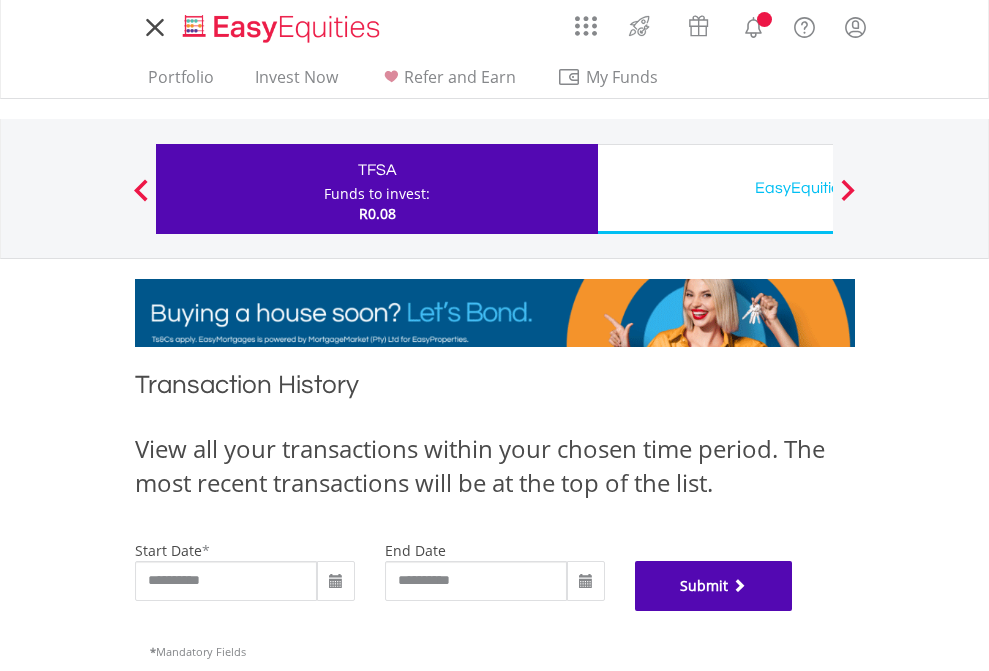 click on "Submit" at bounding box center [714, 586] 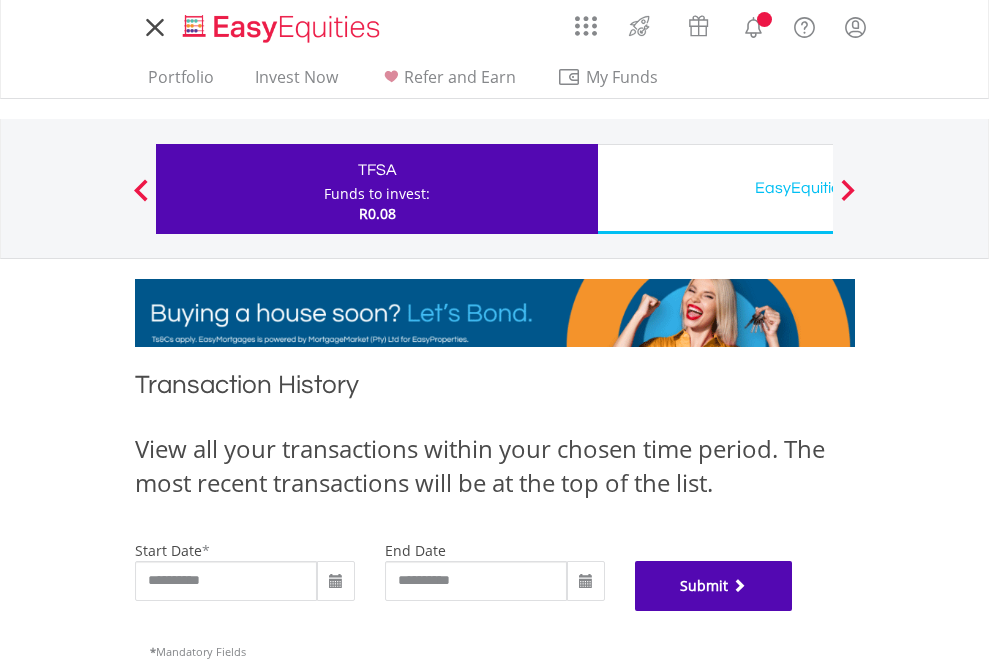 scroll, scrollTop: 811, scrollLeft: 0, axis: vertical 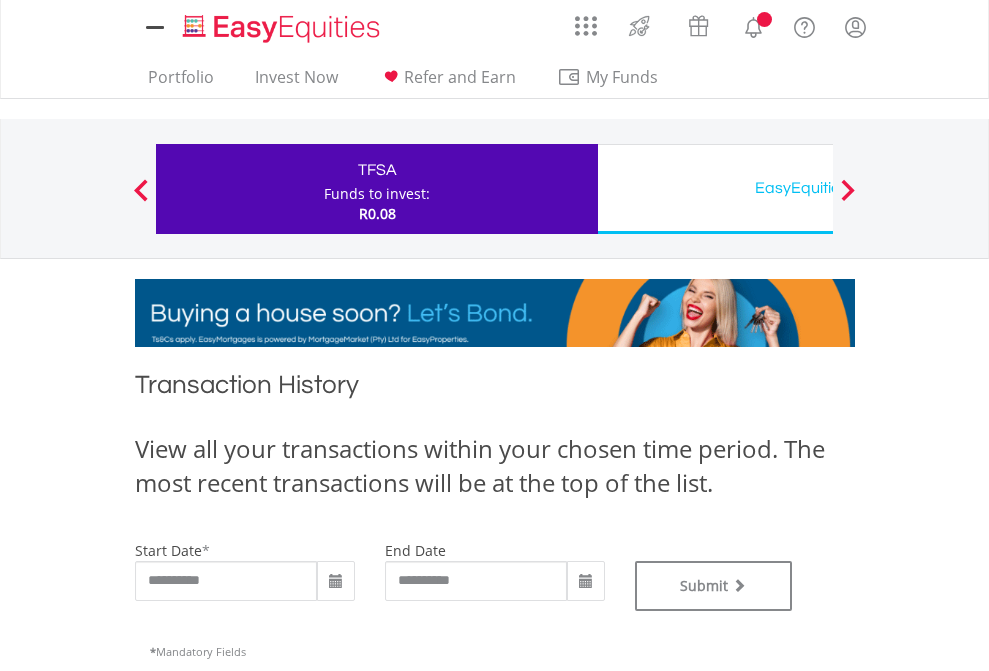 click on "EasyEquities USD" at bounding box center [818, 188] 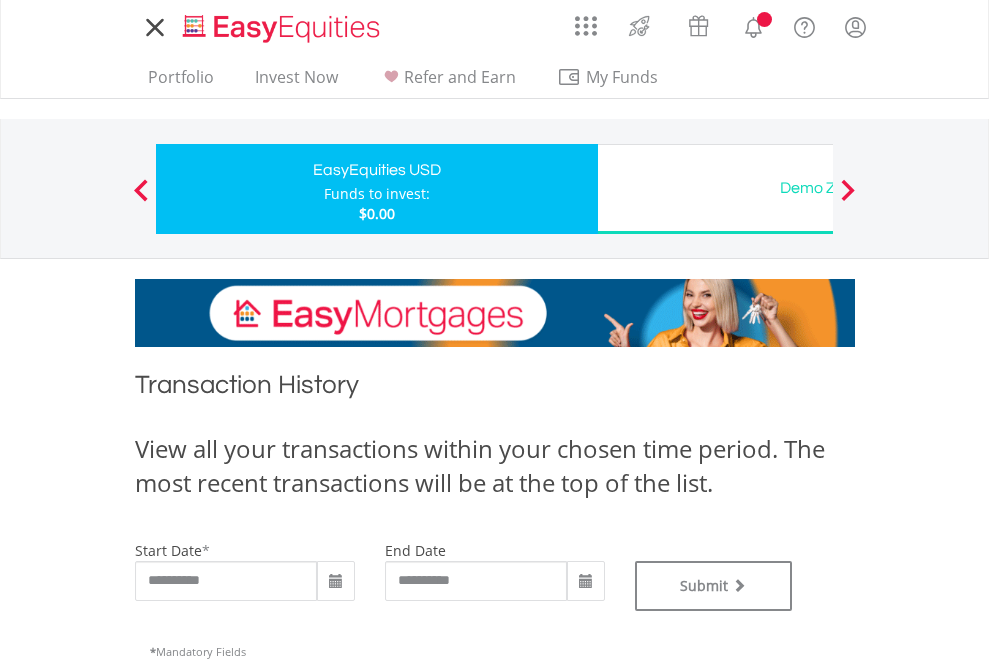 scroll, scrollTop: 0, scrollLeft: 0, axis: both 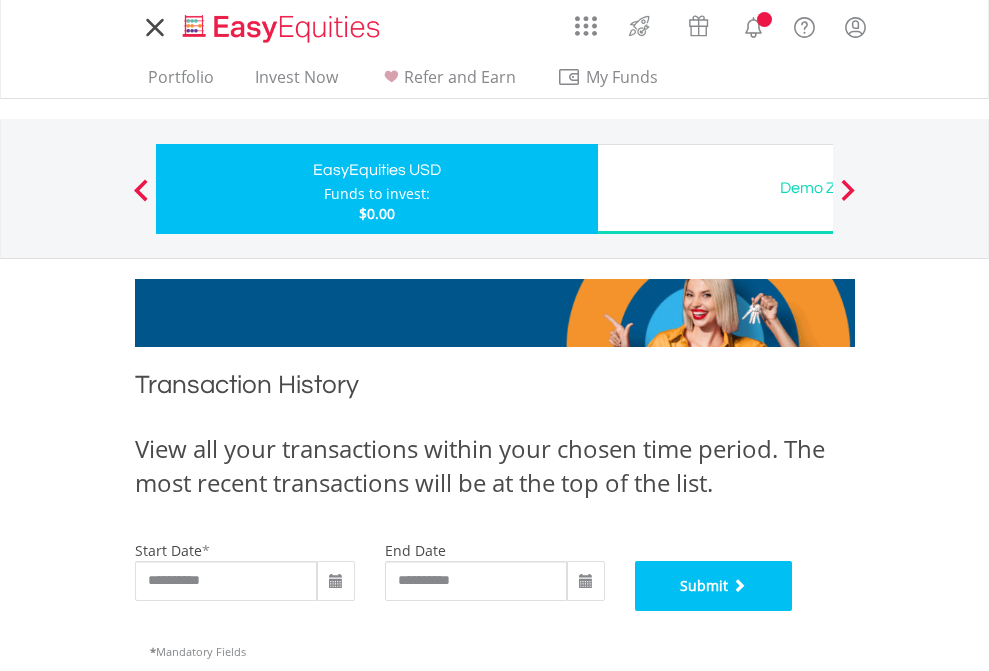 click on "Submit" at bounding box center [714, 586] 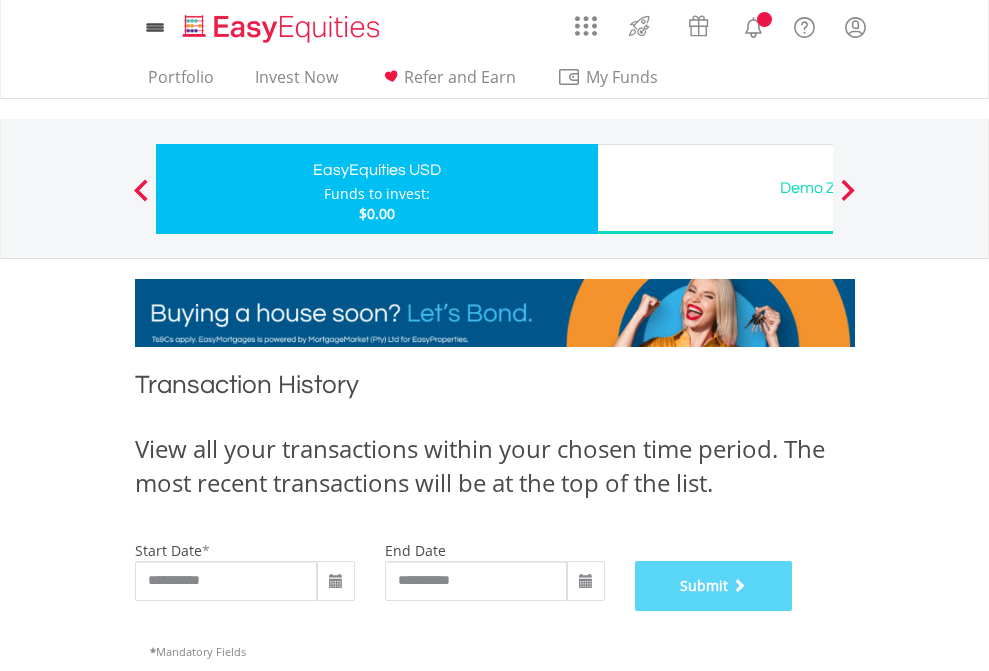 scroll, scrollTop: 811, scrollLeft: 0, axis: vertical 